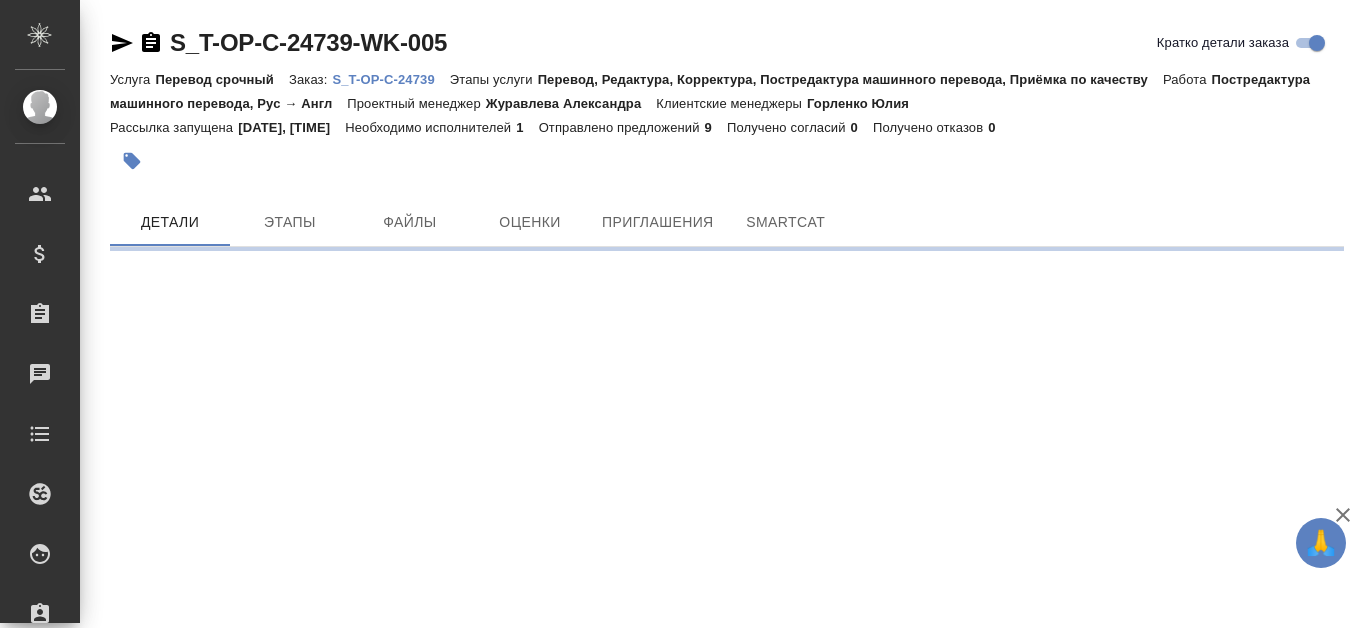 scroll, scrollTop: 0, scrollLeft: 0, axis: both 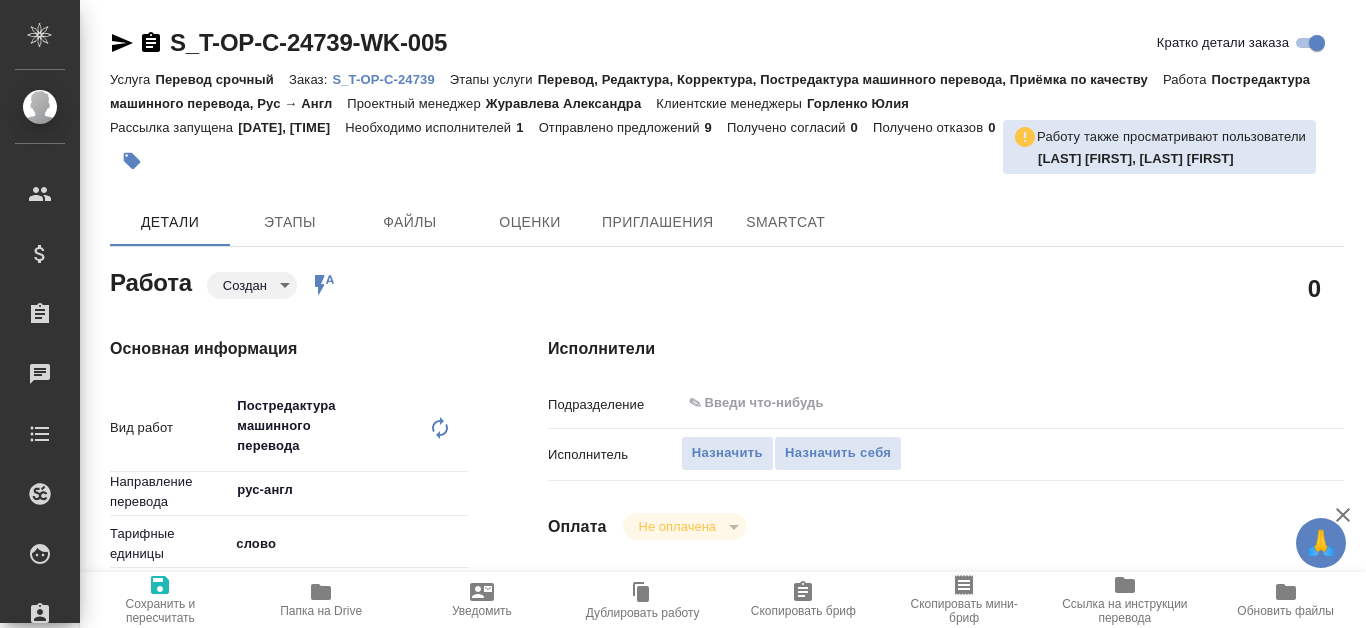 type on "x" 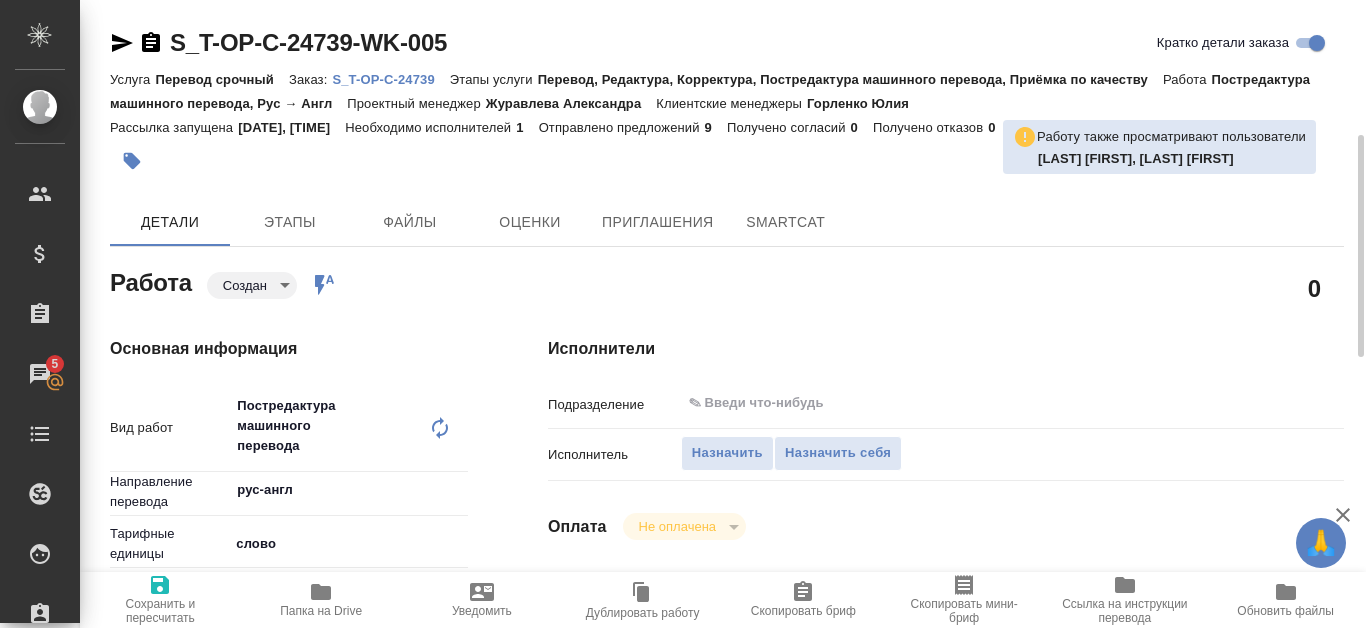 type on "x" 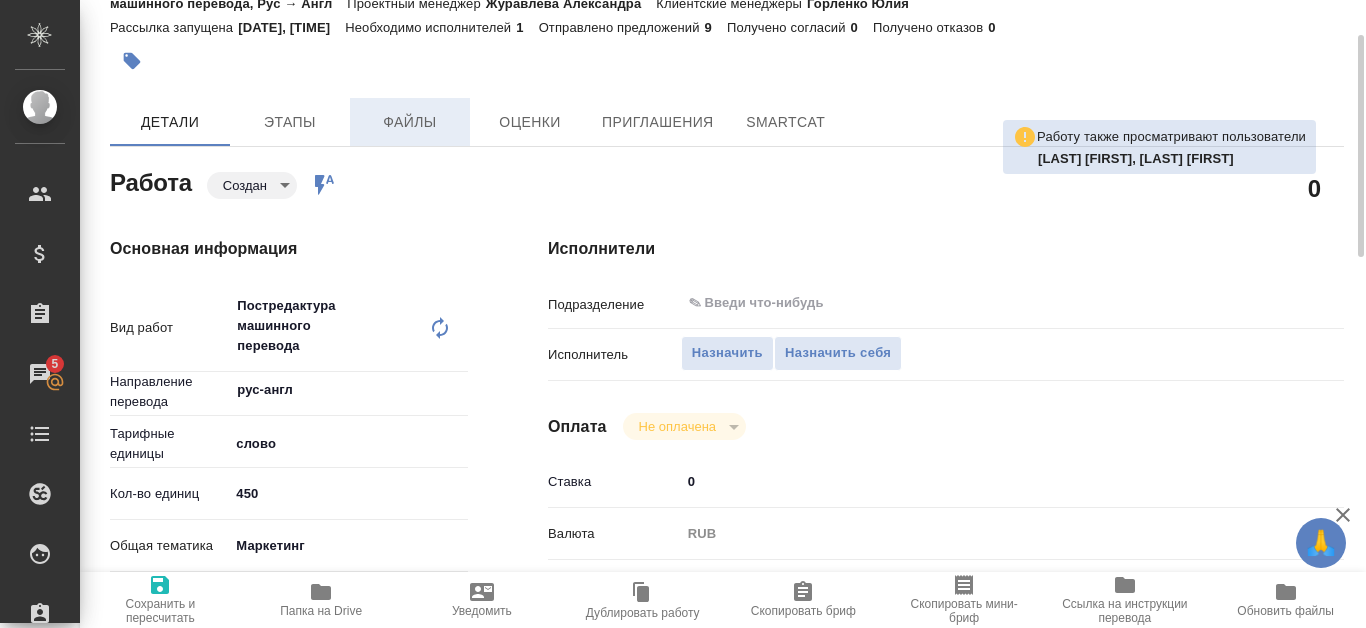 click on "Файлы" at bounding box center (410, 122) 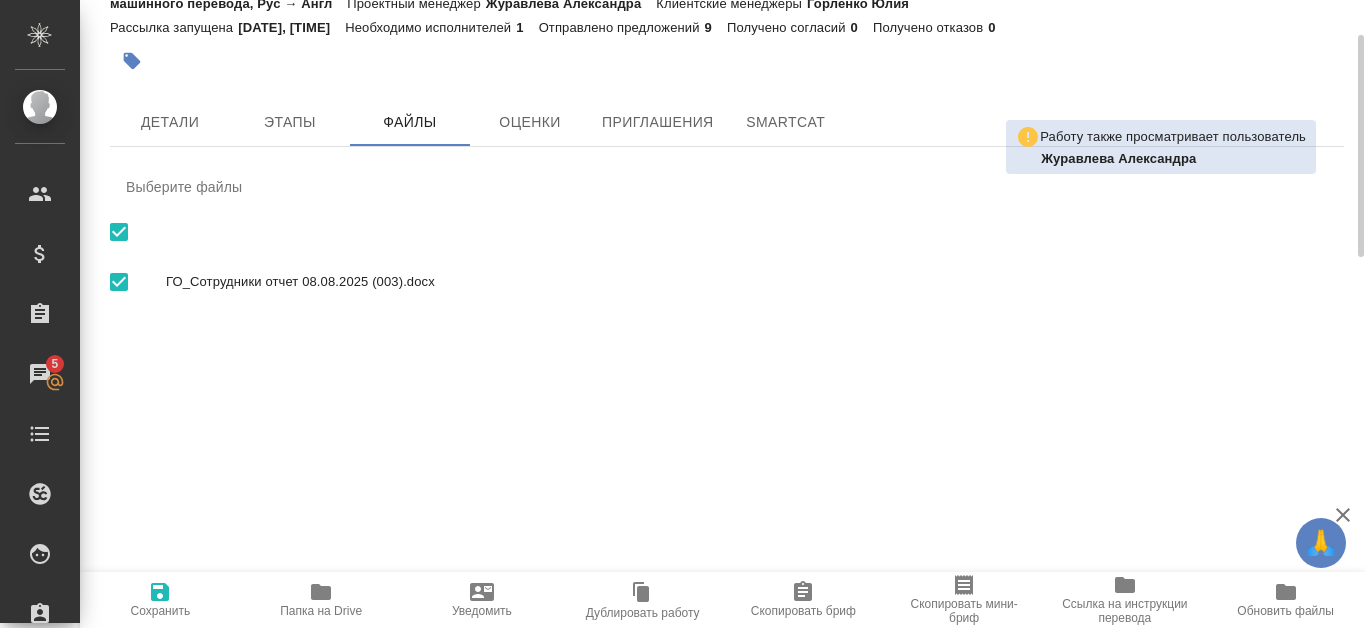 click at bounding box center [119, 232] 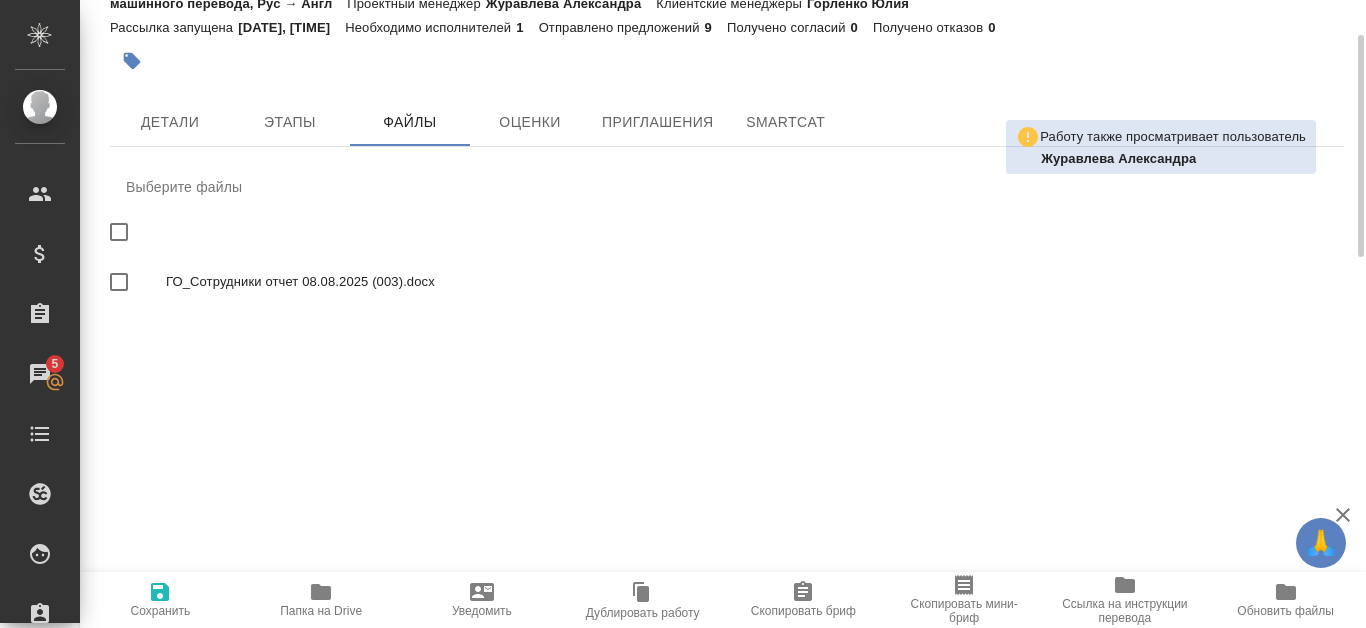 click on "ГО_Сотрудники отчет 08.08.2025 (003).docx" at bounding box center [747, 282] 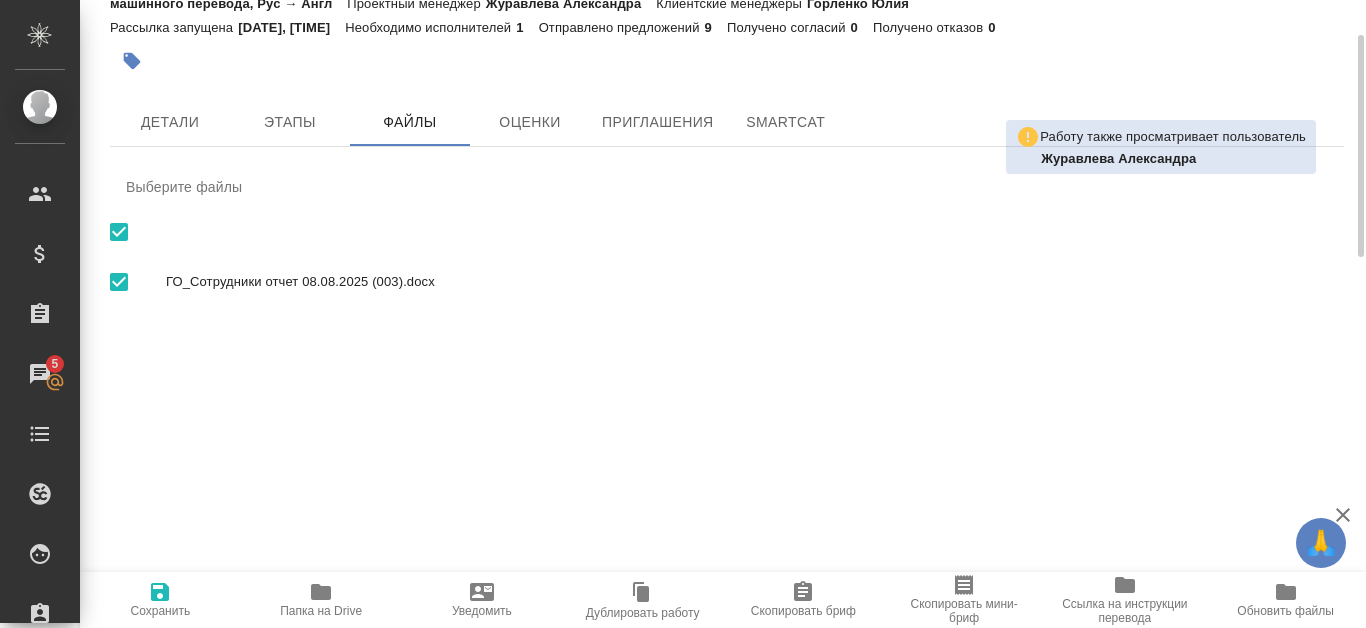 click at bounding box center (119, 232) 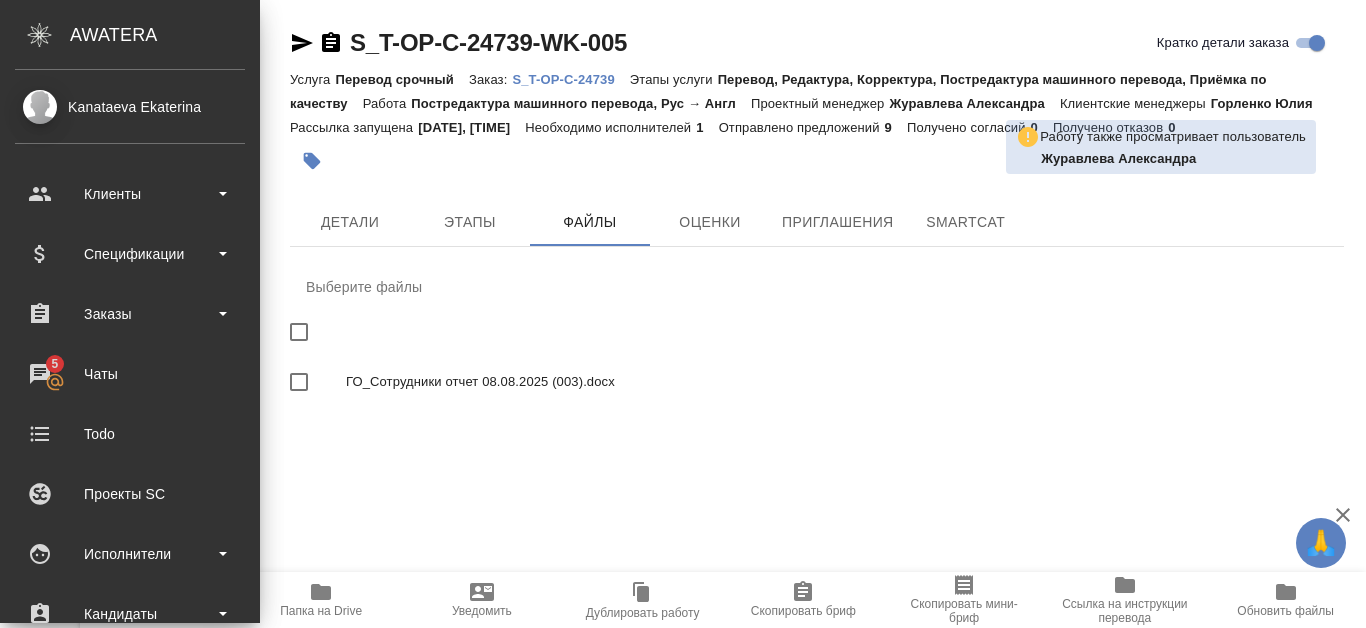 scroll, scrollTop: 0, scrollLeft: 0, axis: both 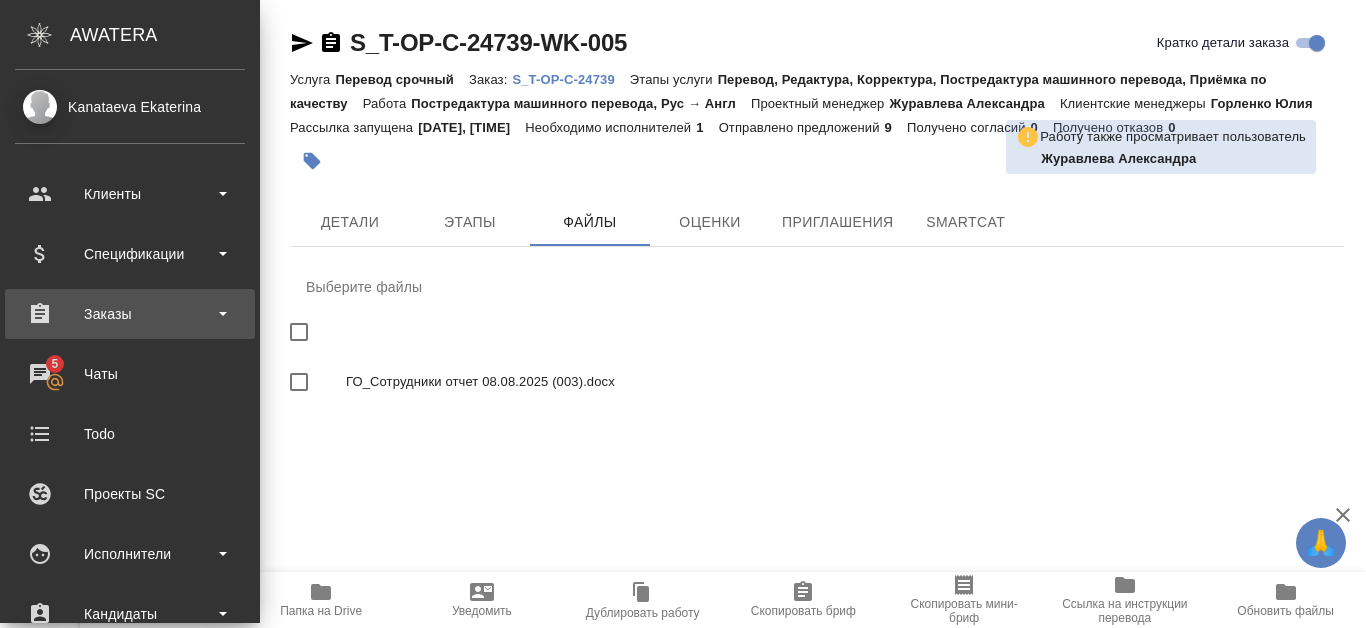click on "Заказы" at bounding box center (130, 314) 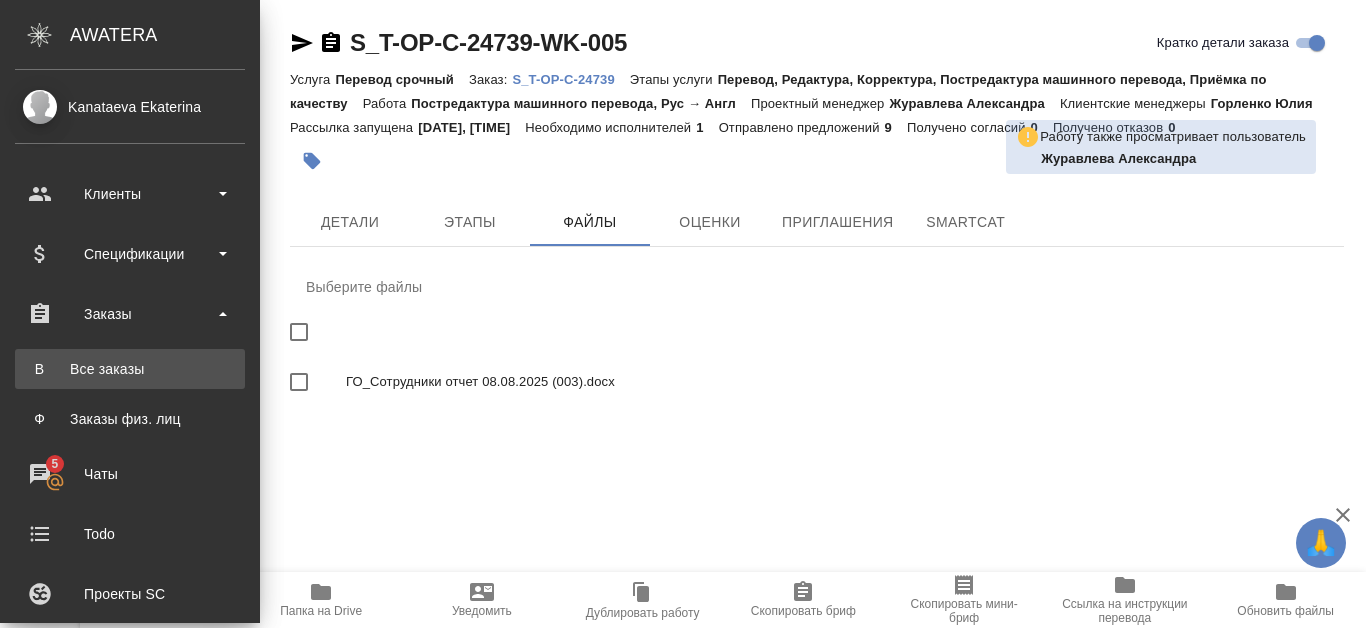 click on "В Все заказы" at bounding box center [130, 369] 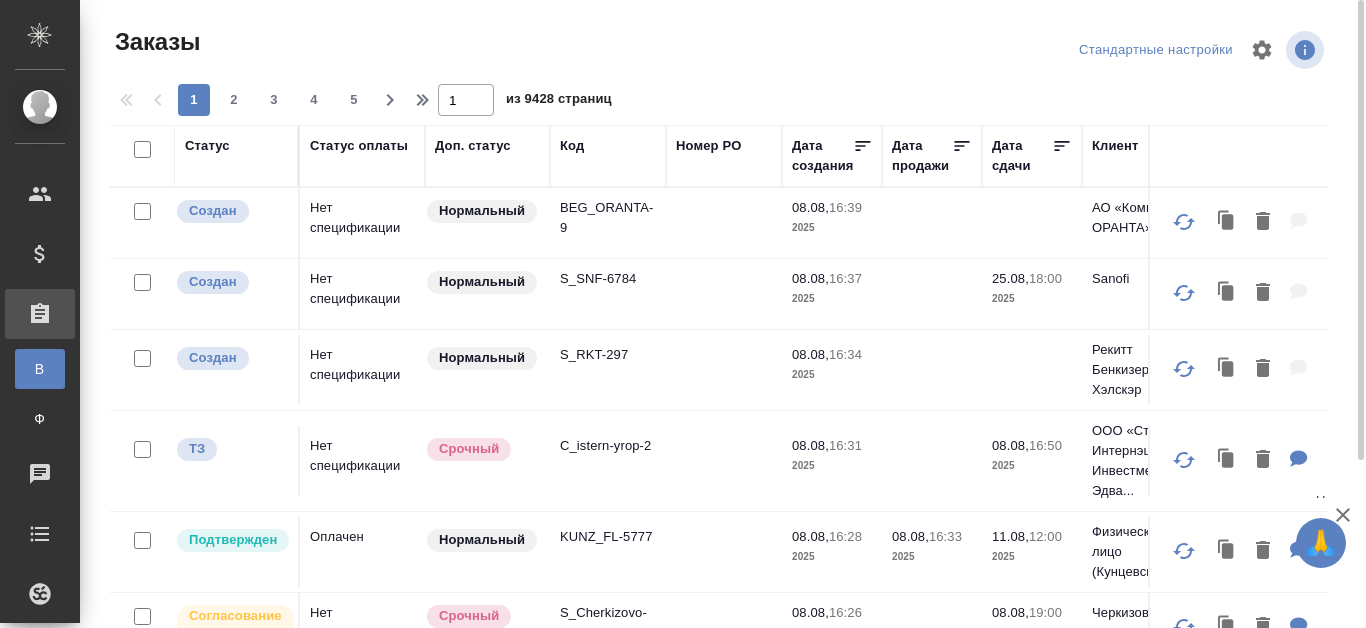 click on "Код" at bounding box center [572, 146] 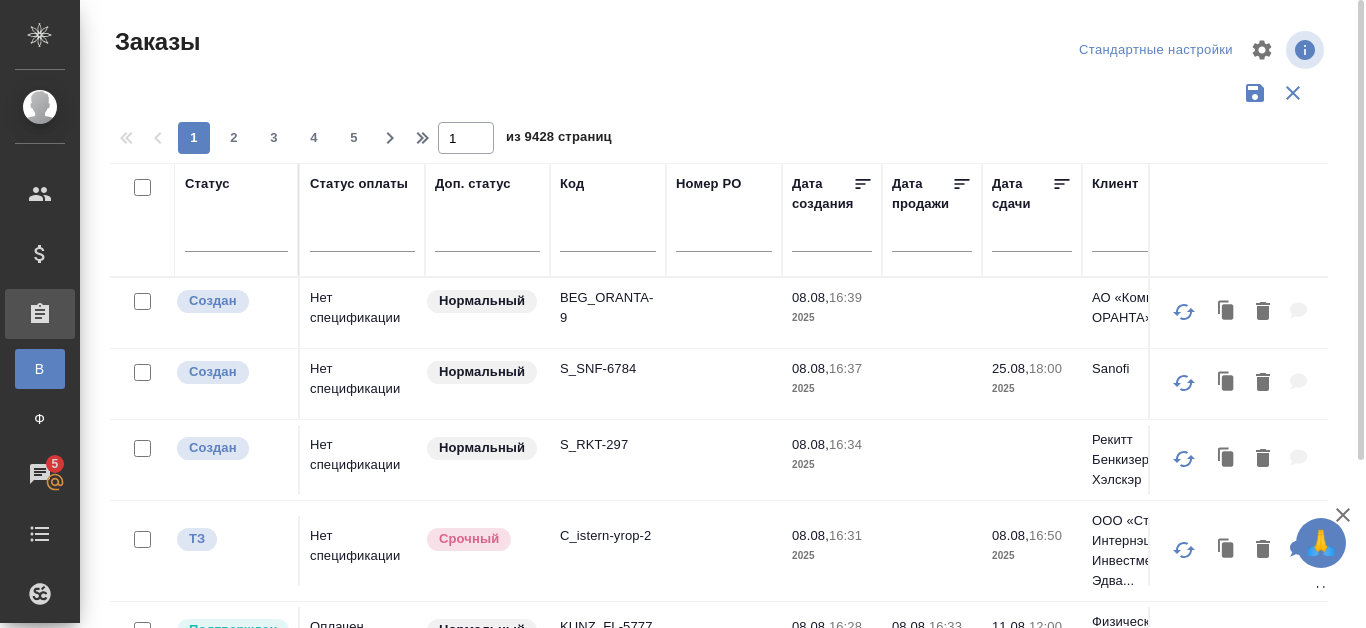 click on "из 9428 страниц" at bounding box center (559, 139) 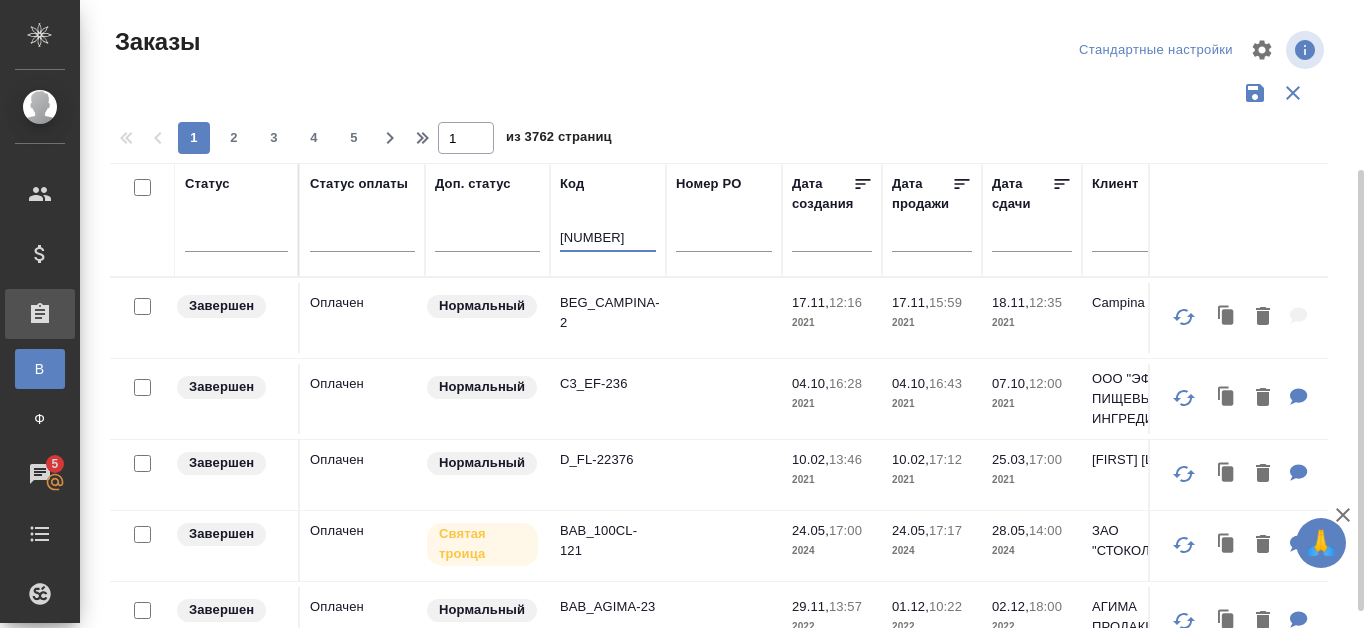 scroll, scrollTop: 100, scrollLeft: 0, axis: vertical 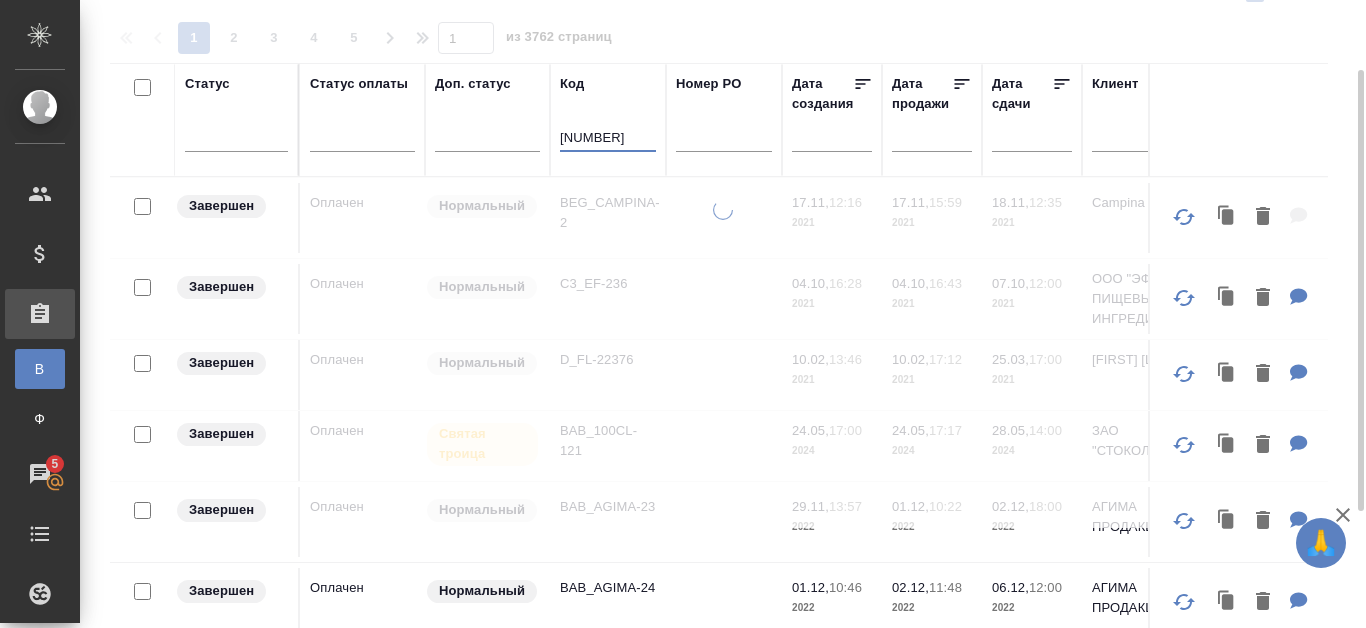 type on "[NUMBER]" 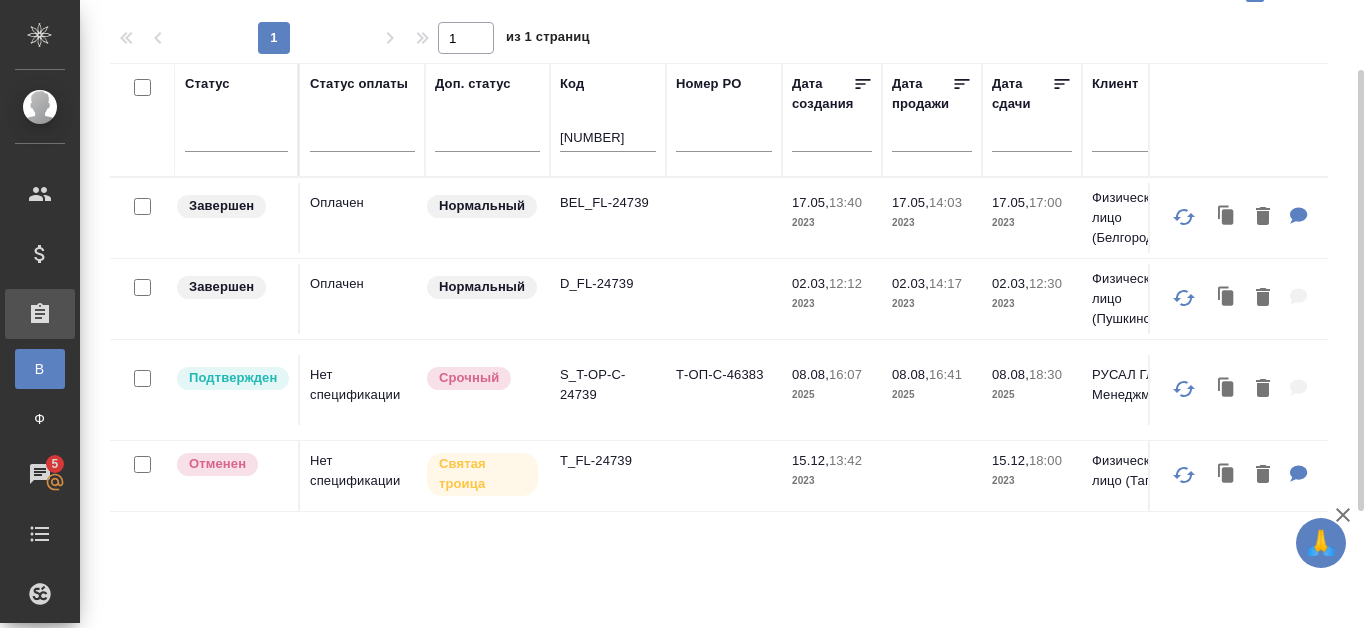 click on "Завершен Оплачен Нормальный BEL_FL-24739 17.05, 13:40 2023 17.05, 14:03 2023 17.05, 17:00 2023 Физическое лицо ([CITY]) Нет Физическое лицо Терентьева [LAST] Александровна (МБ) ООО "Монблан" [CITY] Швыденко Алина Шаблонные документы Газизов Ринат Эквайринг 1 200,00 ₽ разобран диплом Завершен Оплачен Нормальный D_FL-24739 02.03, 12:12 2023 02.03, 14:17 2023 02.03, 12:30 2023 Физическое лицо ([STREET_NAME]) Нет Без контрагента Еатерина (МБ) ООО "Монблан" [STREET_NAME] Булахова Елена [STREET_NAME] Булахова Елена Наличные 1 600,00 ₽ Подтвержден Нет спецификации Срочный S_T-OP-C-24739 Т-ОП-С-46383 08.08, 16:07 2025 08.08, 16:41 2025 08.08, 18:30 2025 2023" at bounding box center (1784, 345) 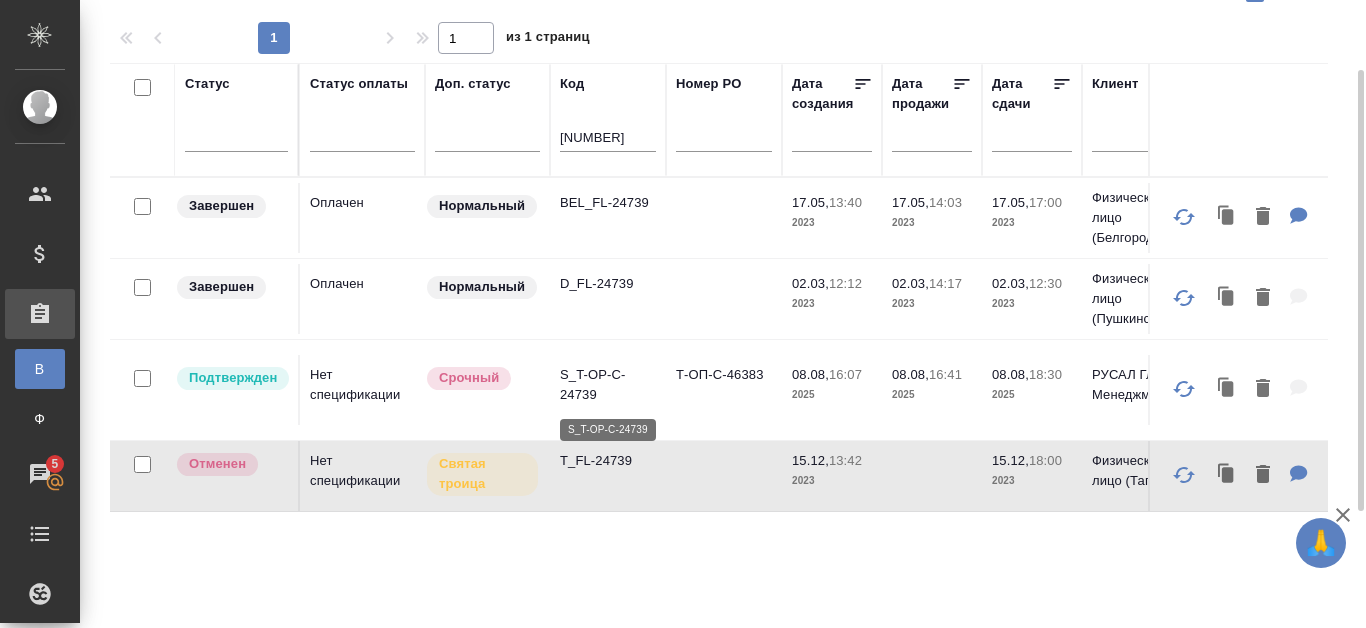click on "S_T-OP-C-24739" at bounding box center (608, 385) 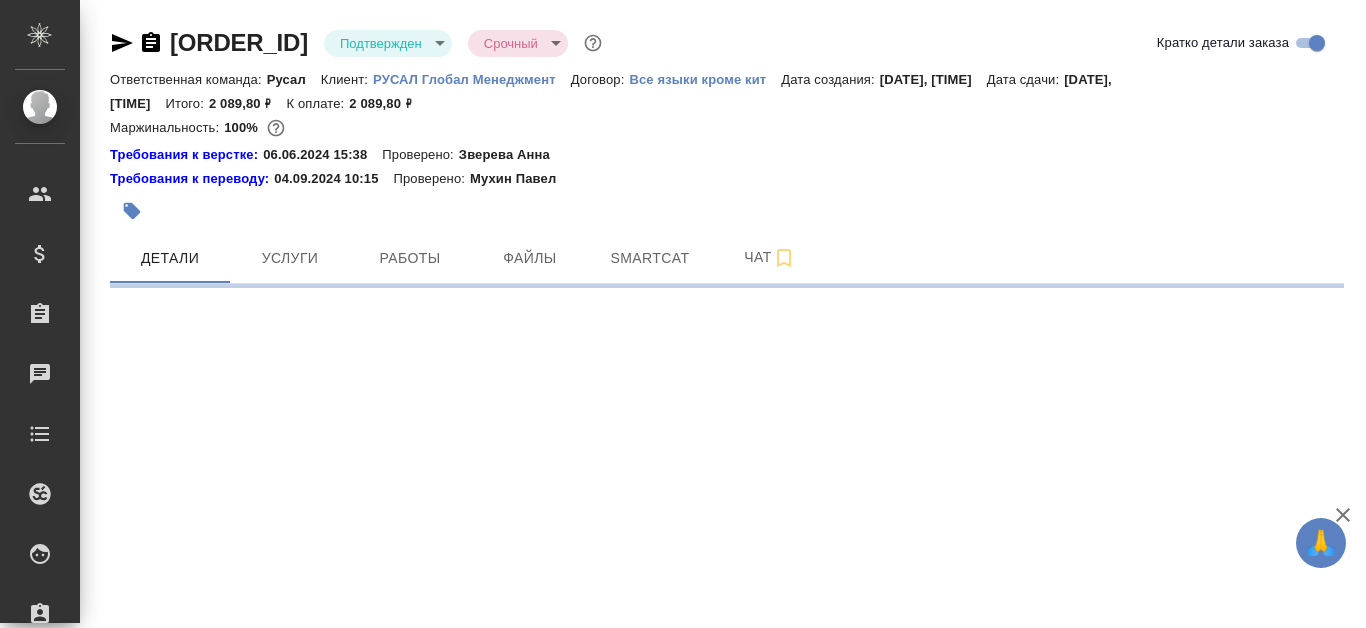 scroll, scrollTop: 0, scrollLeft: 0, axis: both 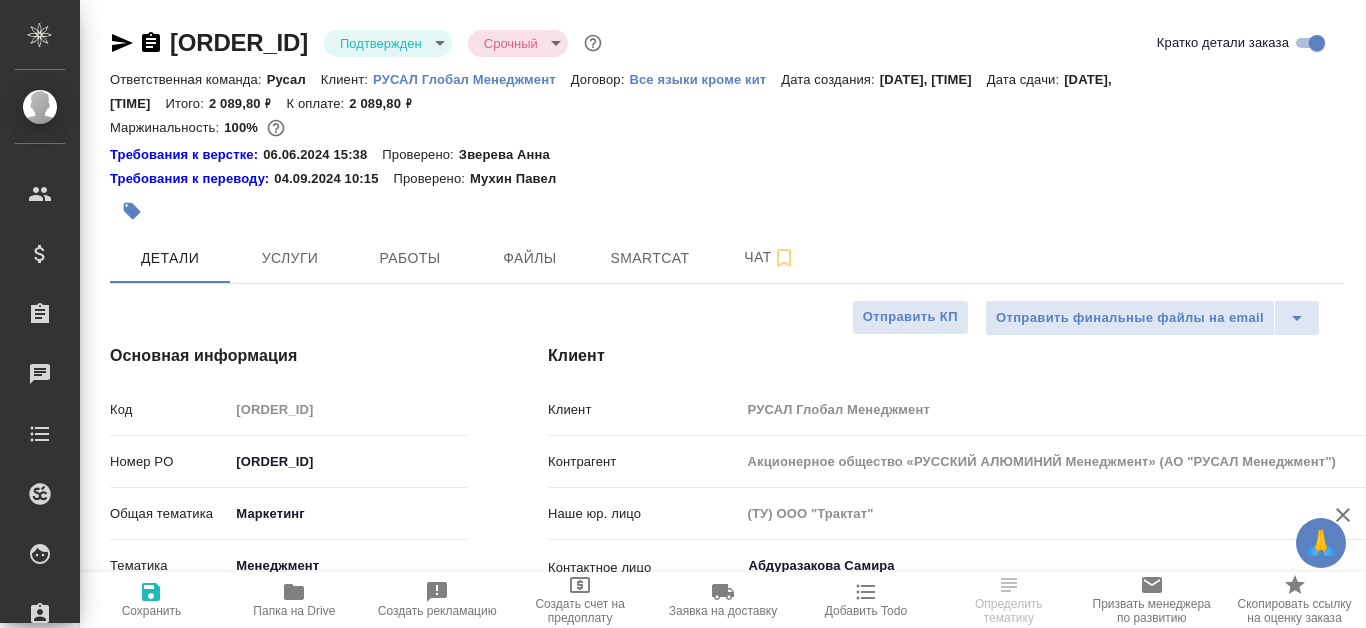 type on "x" 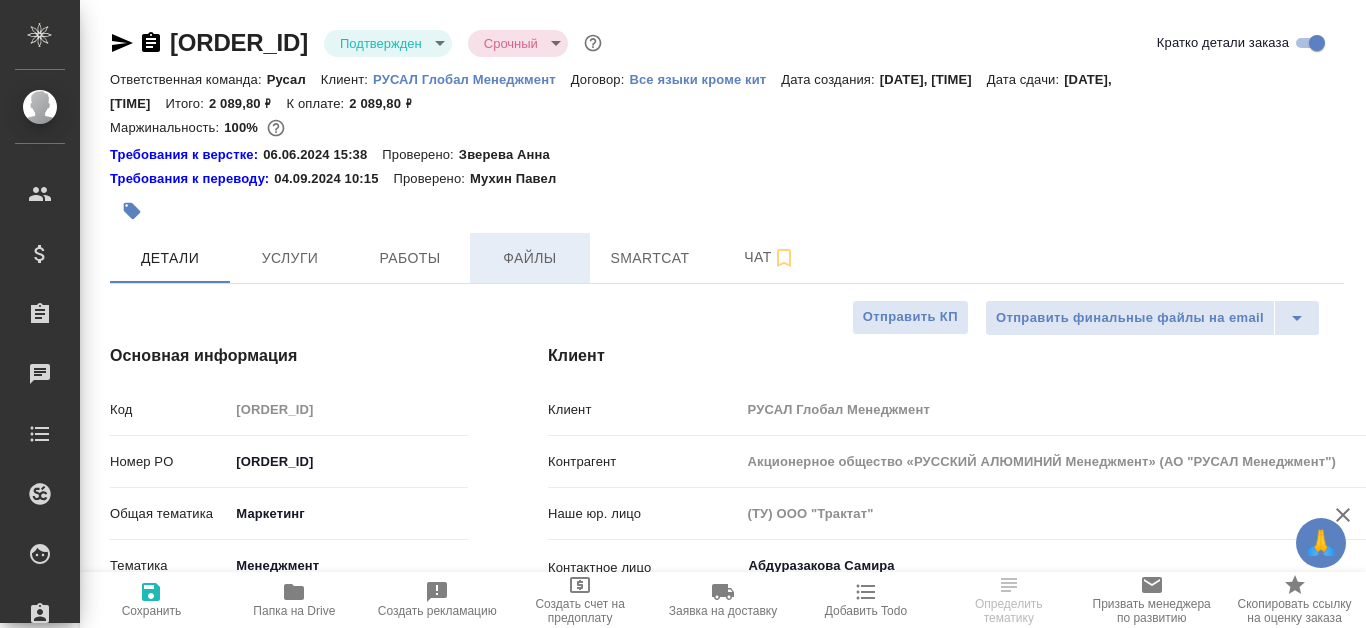 click on "Файлы" at bounding box center (530, 258) 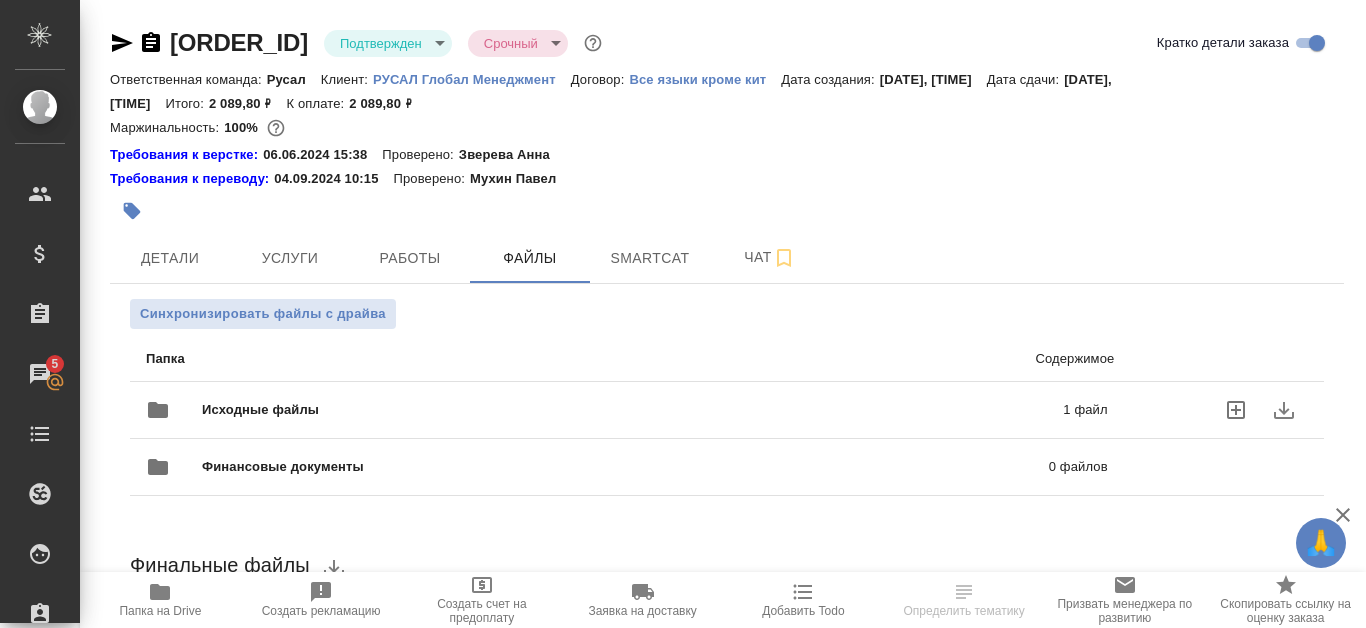 click 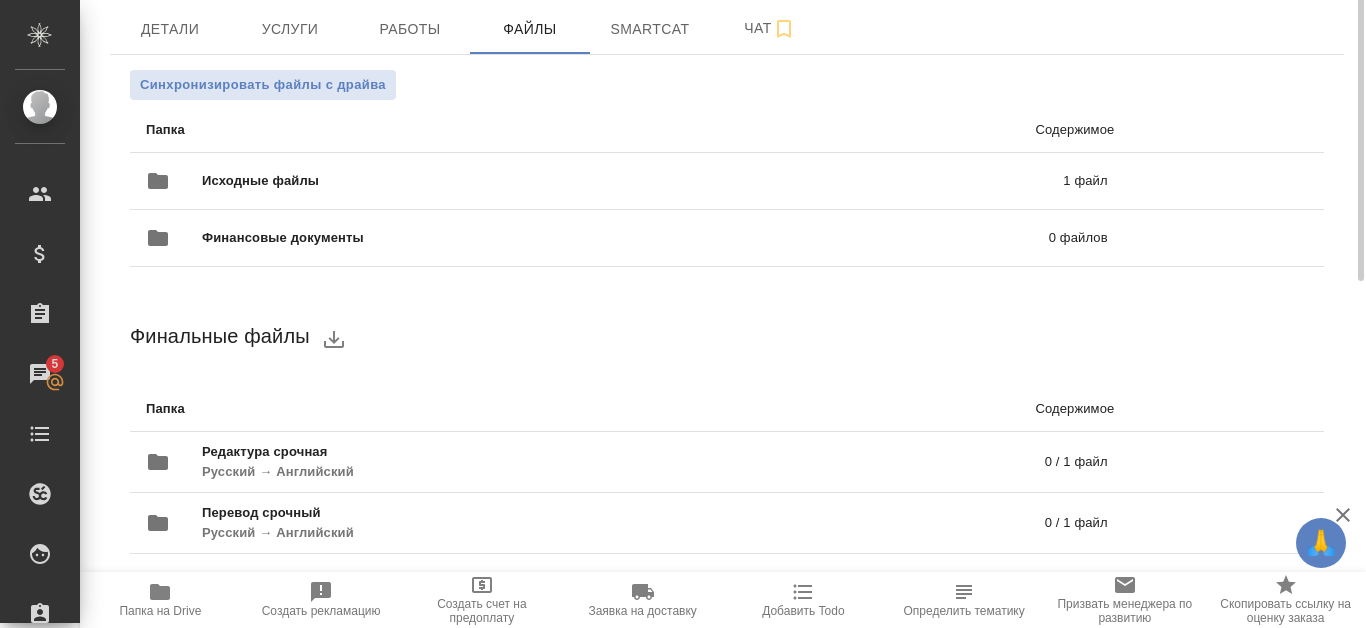 scroll, scrollTop: 0, scrollLeft: 0, axis: both 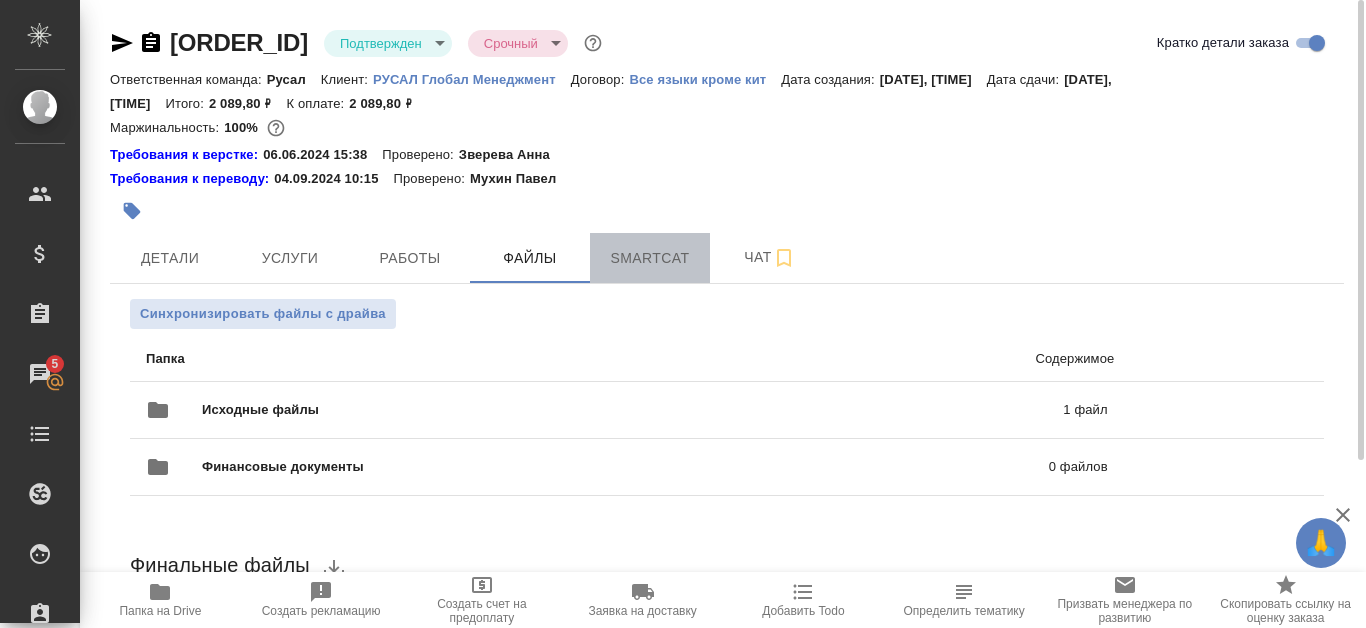 click on "Smartcat" at bounding box center (650, 258) 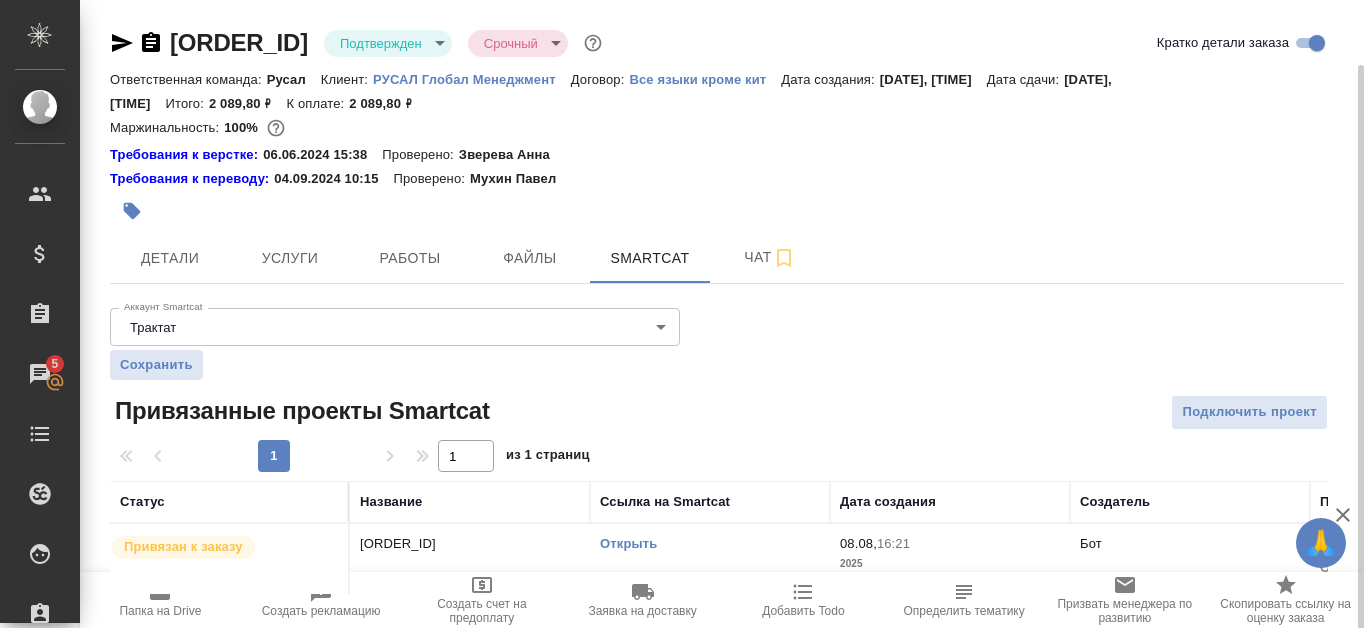 scroll, scrollTop: 33, scrollLeft: 0, axis: vertical 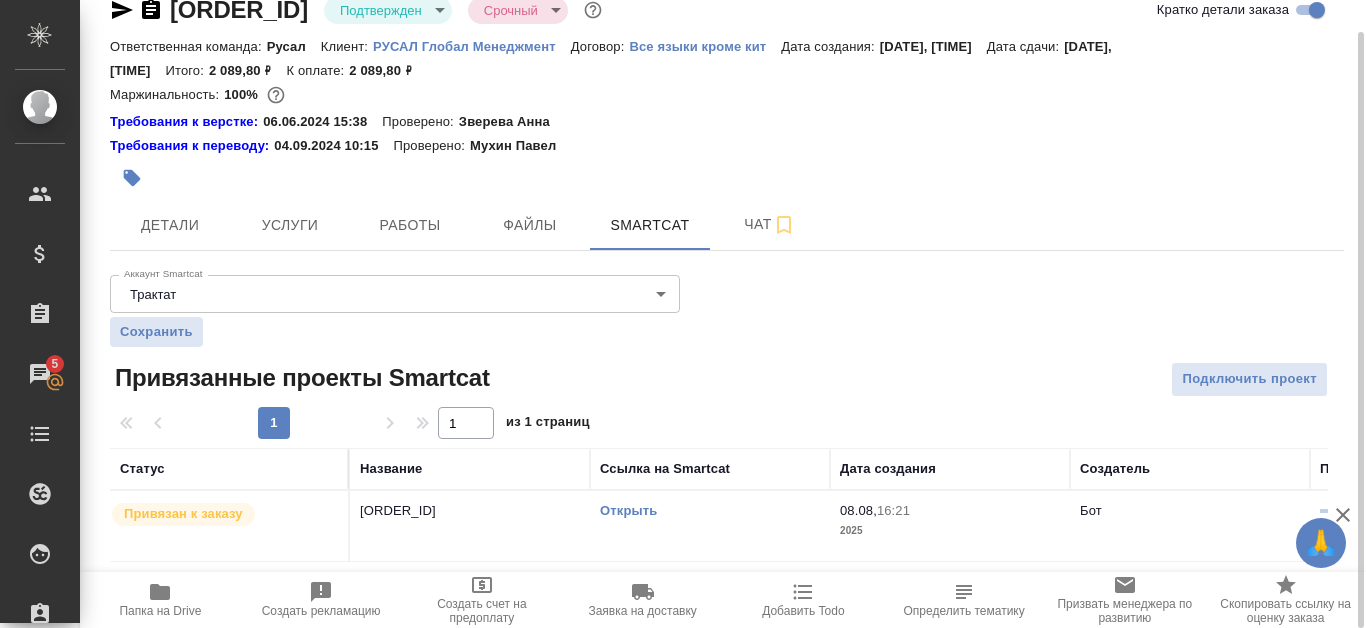 click on "Открыть" at bounding box center (628, 510) 